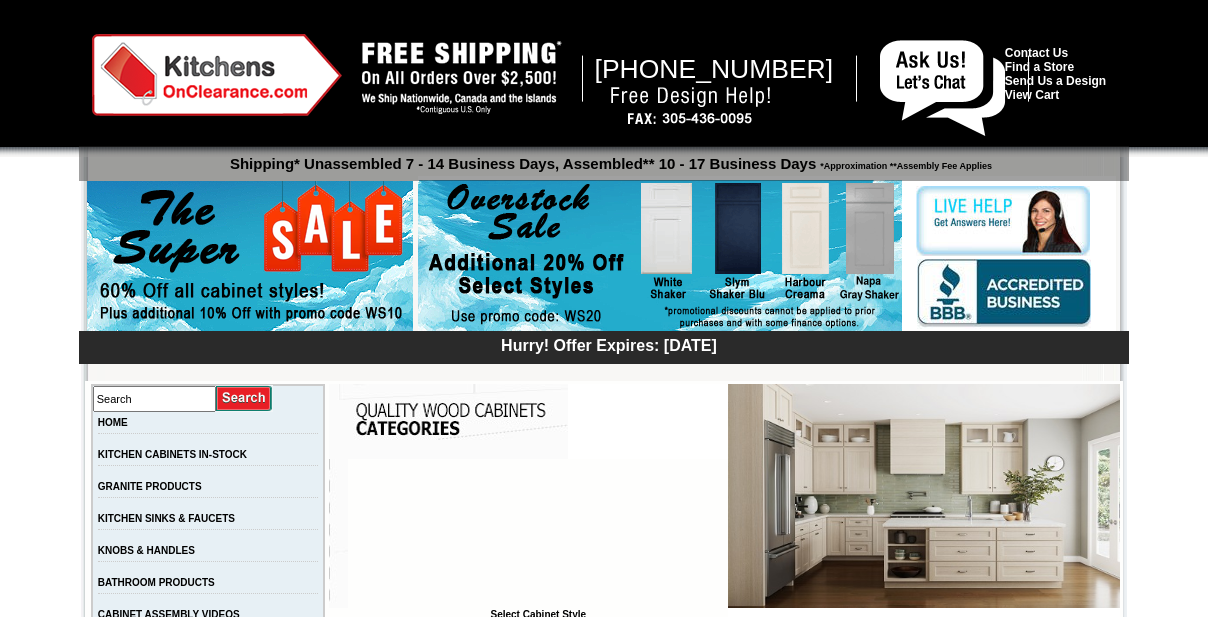 scroll, scrollTop: 272, scrollLeft: 0, axis: vertical 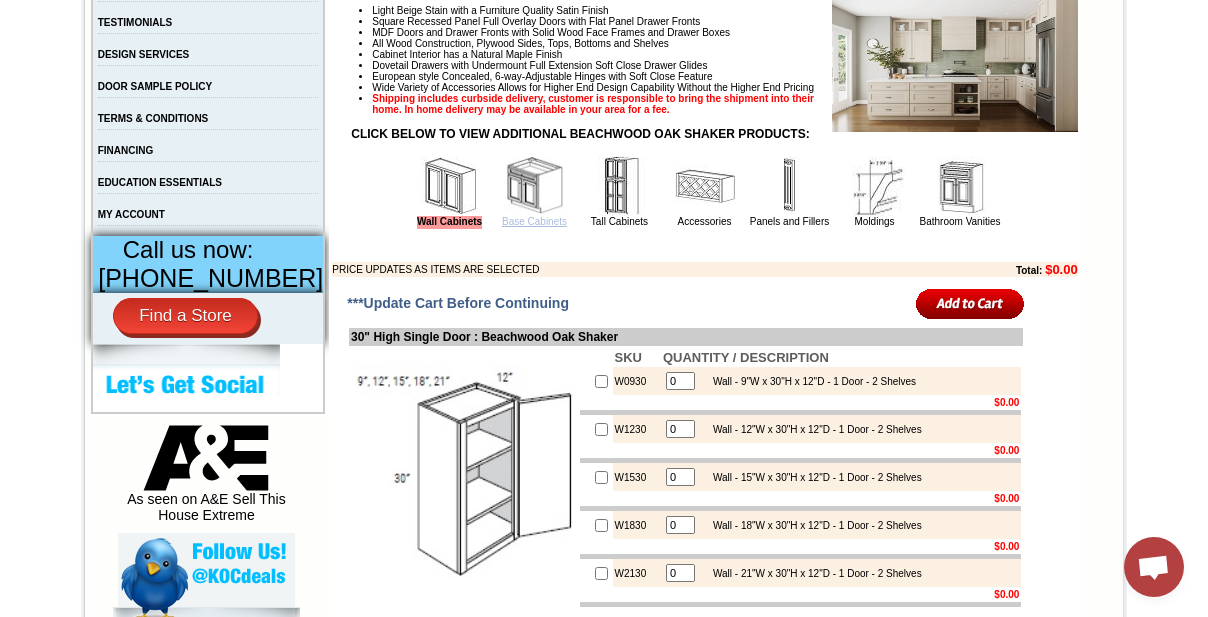 click on "Base Cabinets" at bounding box center (534, 221) 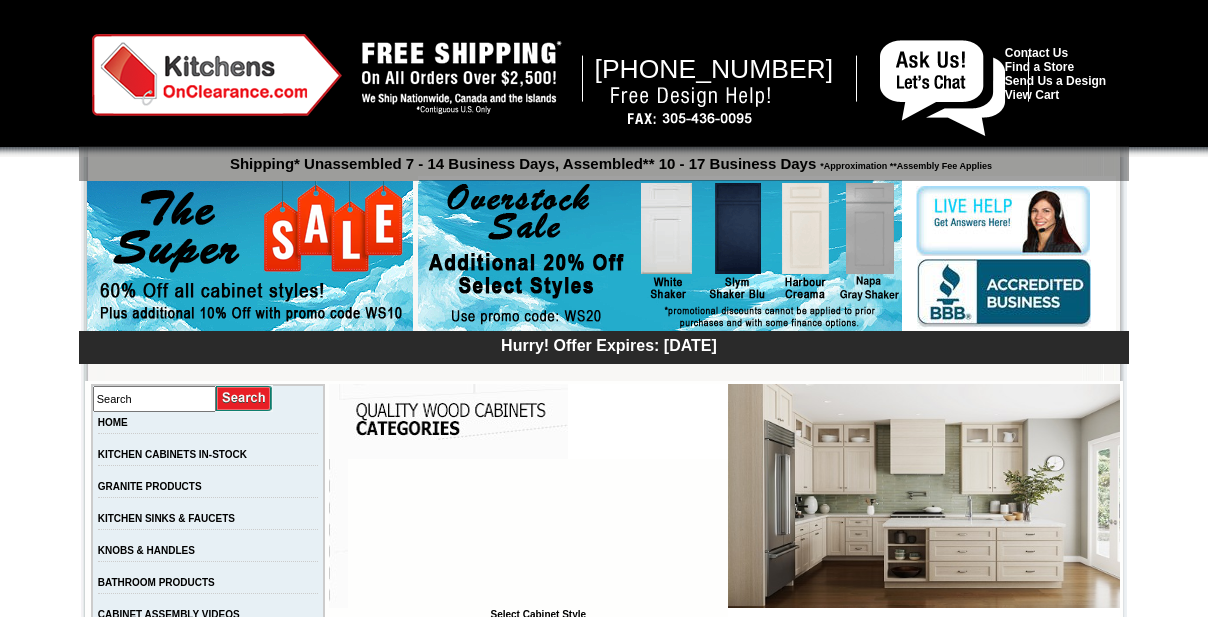 scroll, scrollTop: 0, scrollLeft: 0, axis: both 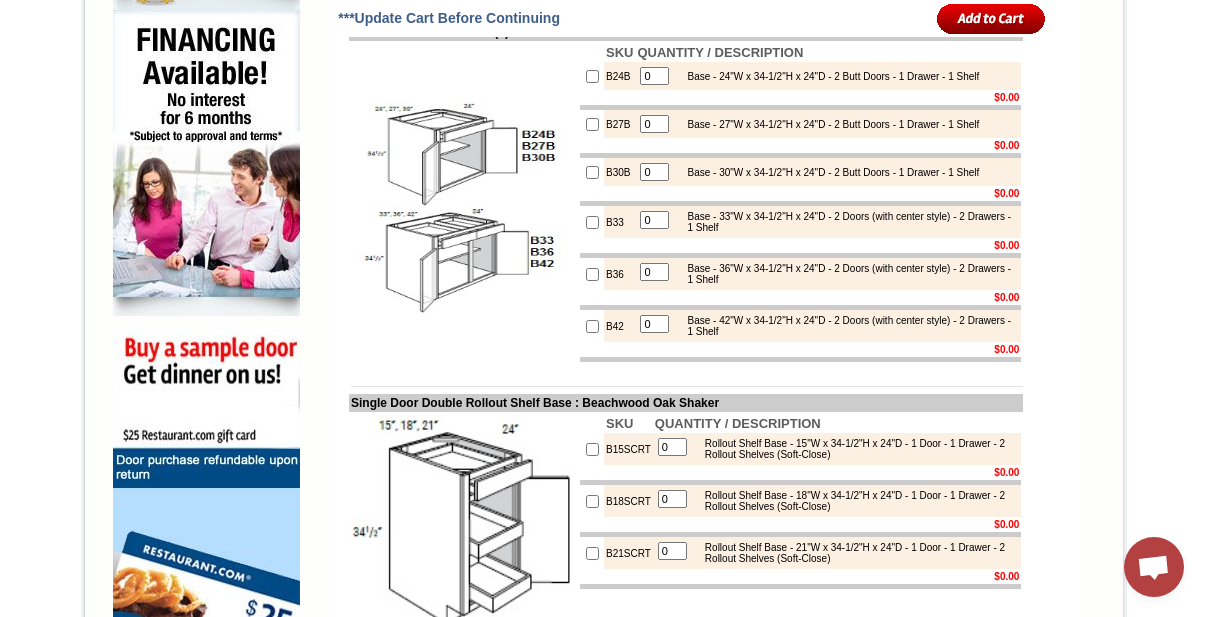 click at bounding box center (592, 222) 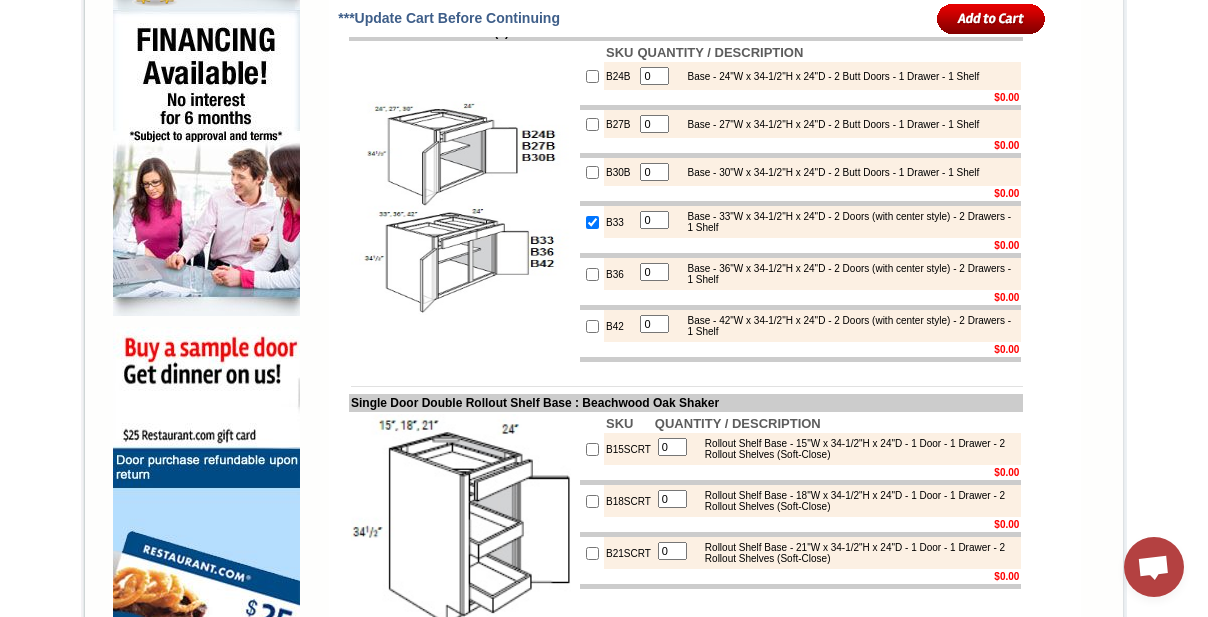 type on "1" 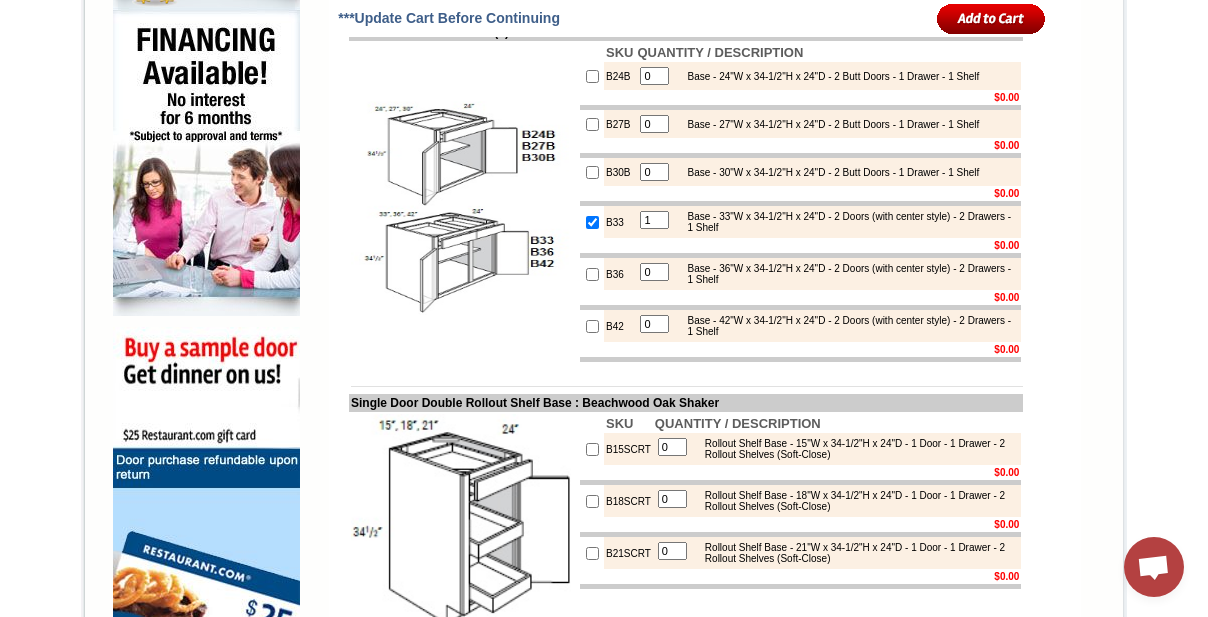 click at bounding box center (592, 274) 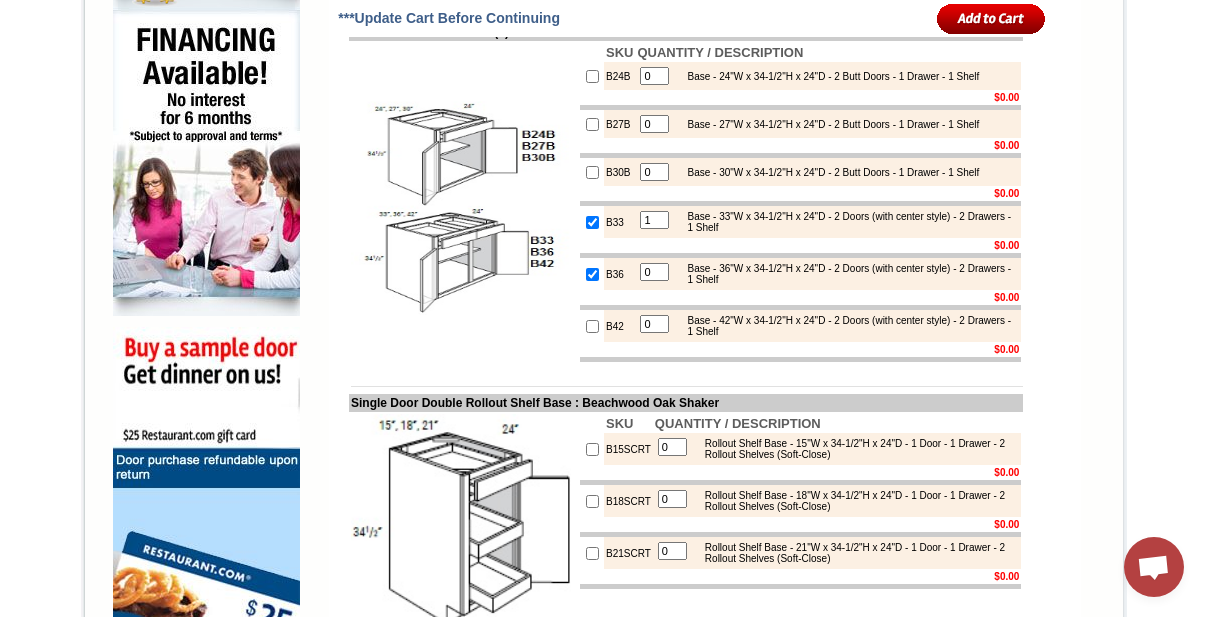 type on "1" 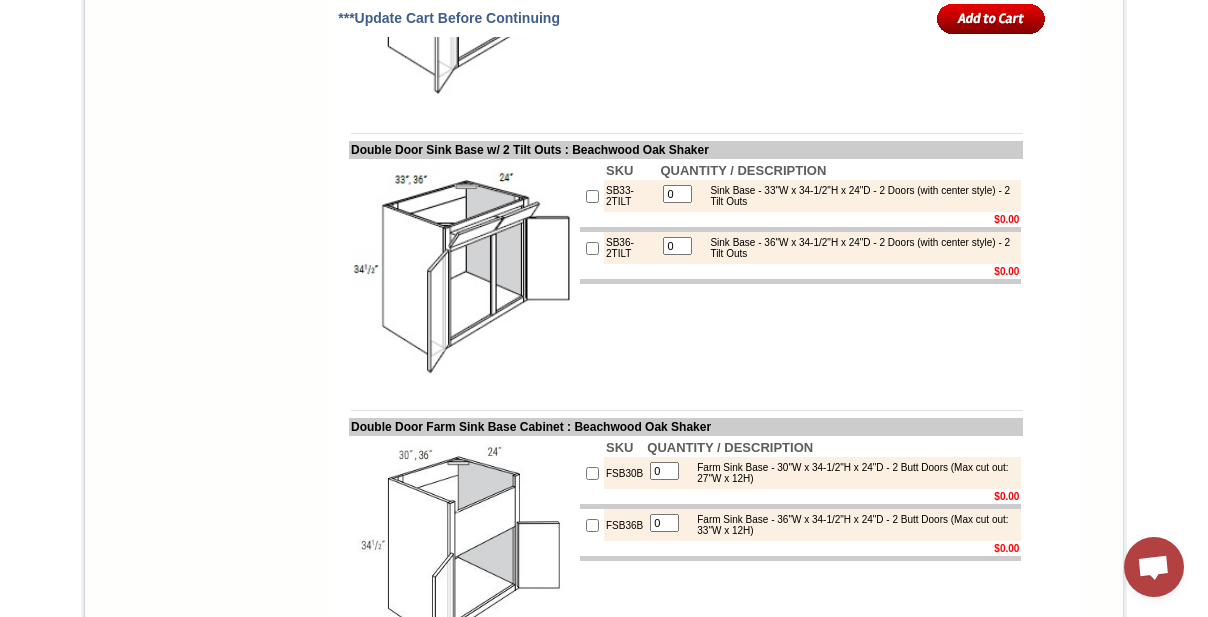 scroll, scrollTop: 3818, scrollLeft: 0, axis: vertical 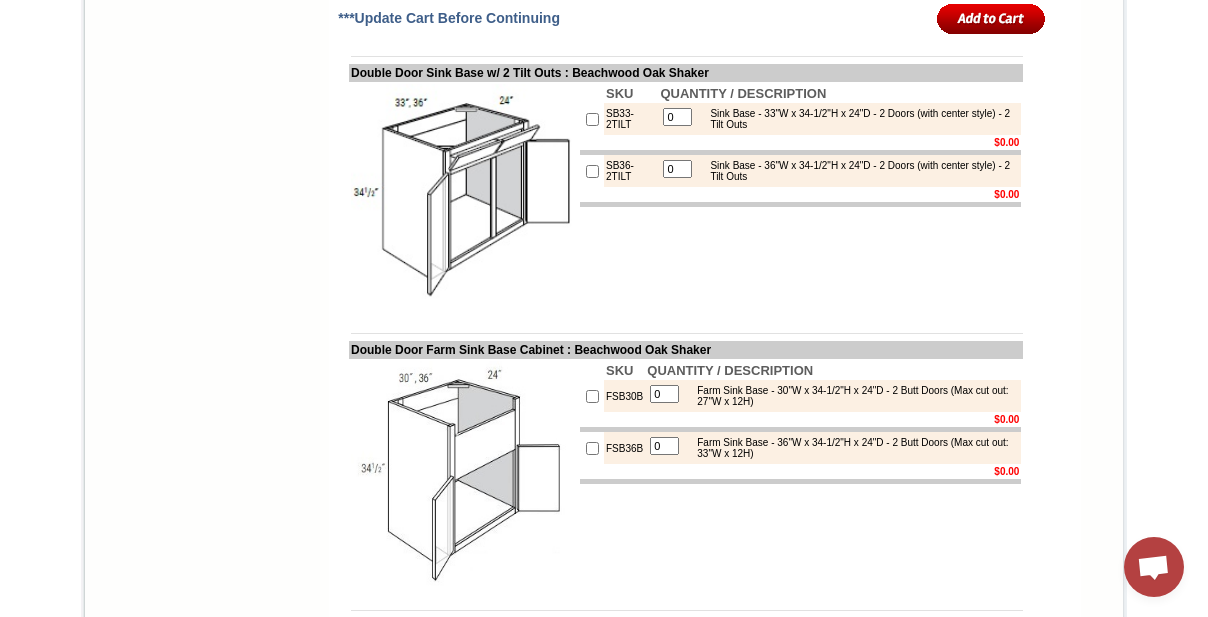 click on "SB33-2TILT" at bounding box center [631, 119] 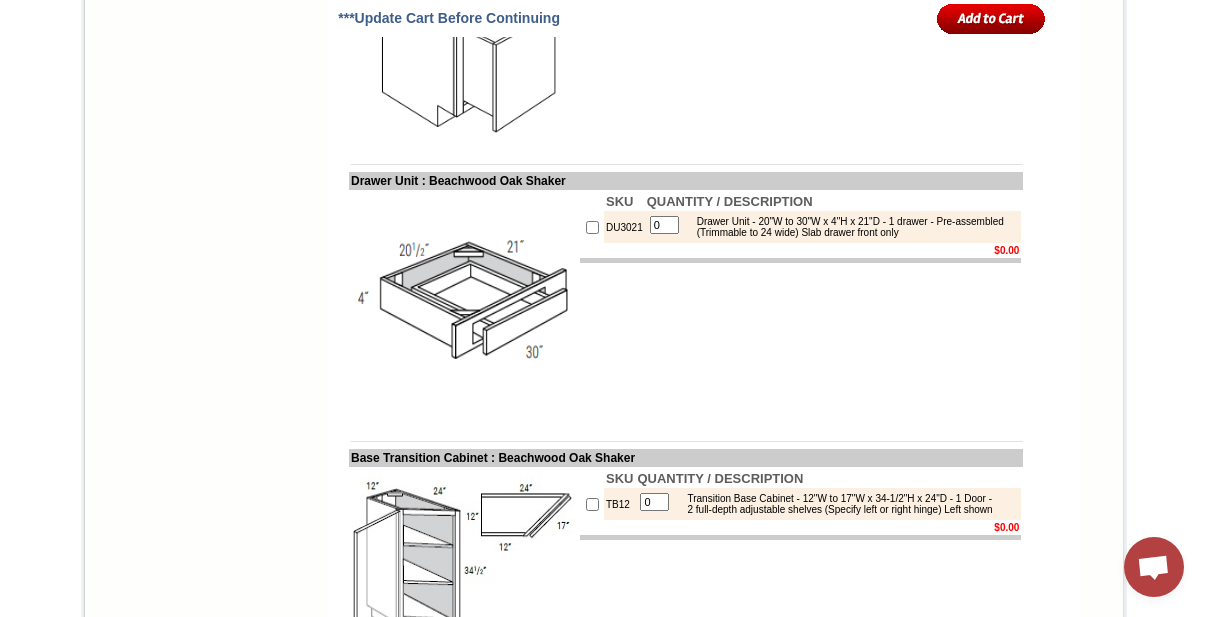 scroll, scrollTop: 9272, scrollLeft: 0, axis: vertical 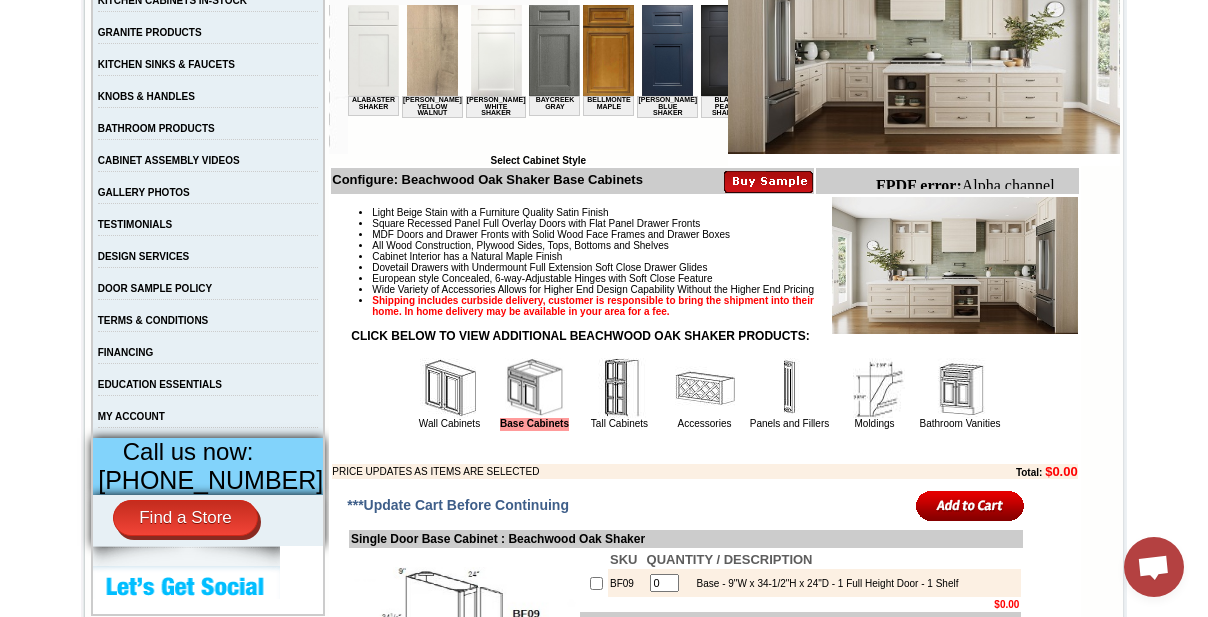 drag, startPoint x: 969, startPoint y: 446, endPoint x: 1142, endPoint y: 508, distance: 183.77432 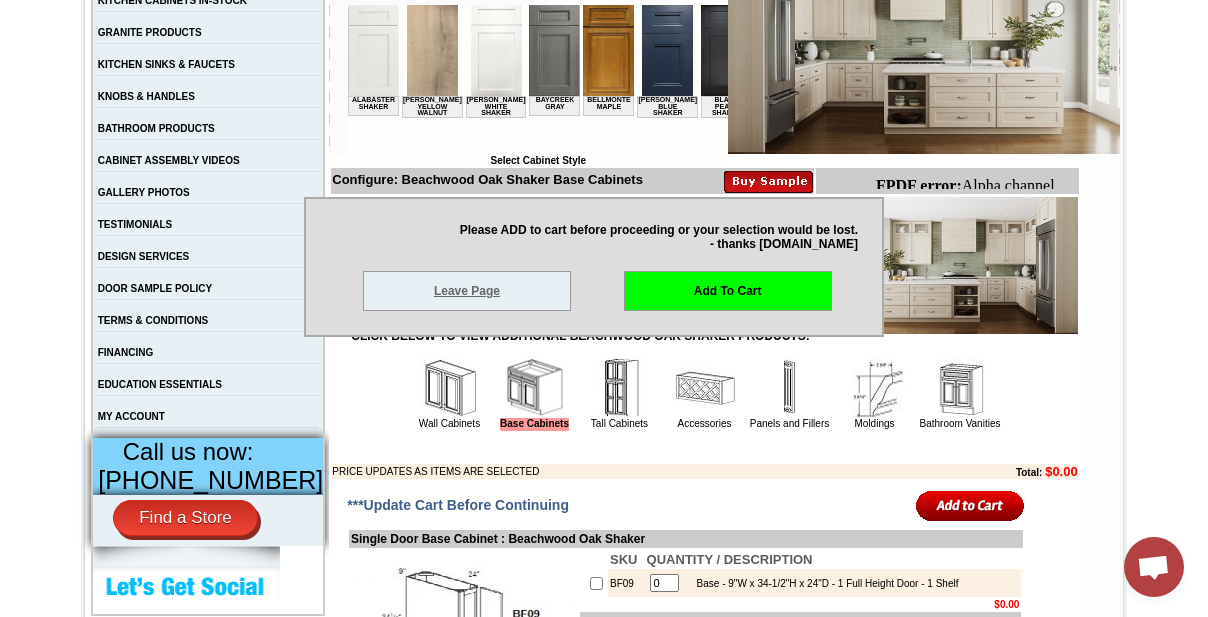 click on "Leave Page" at bounding box center [467, 291] 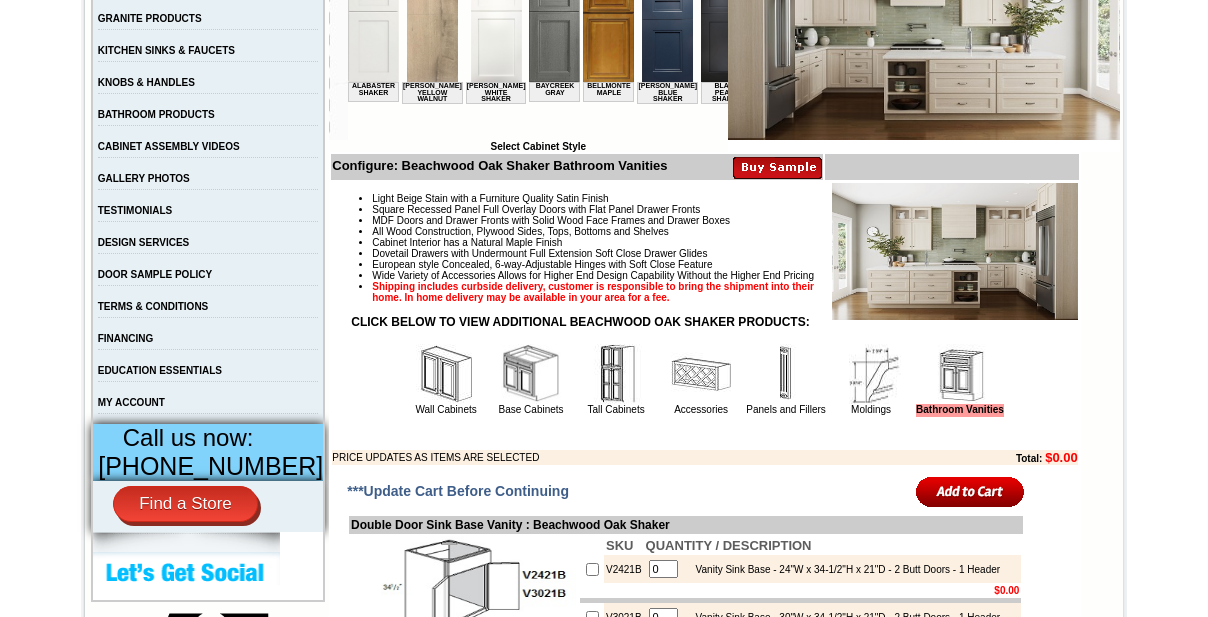scroll, scrollTop: 0, scrollLeft: 0, axis: both 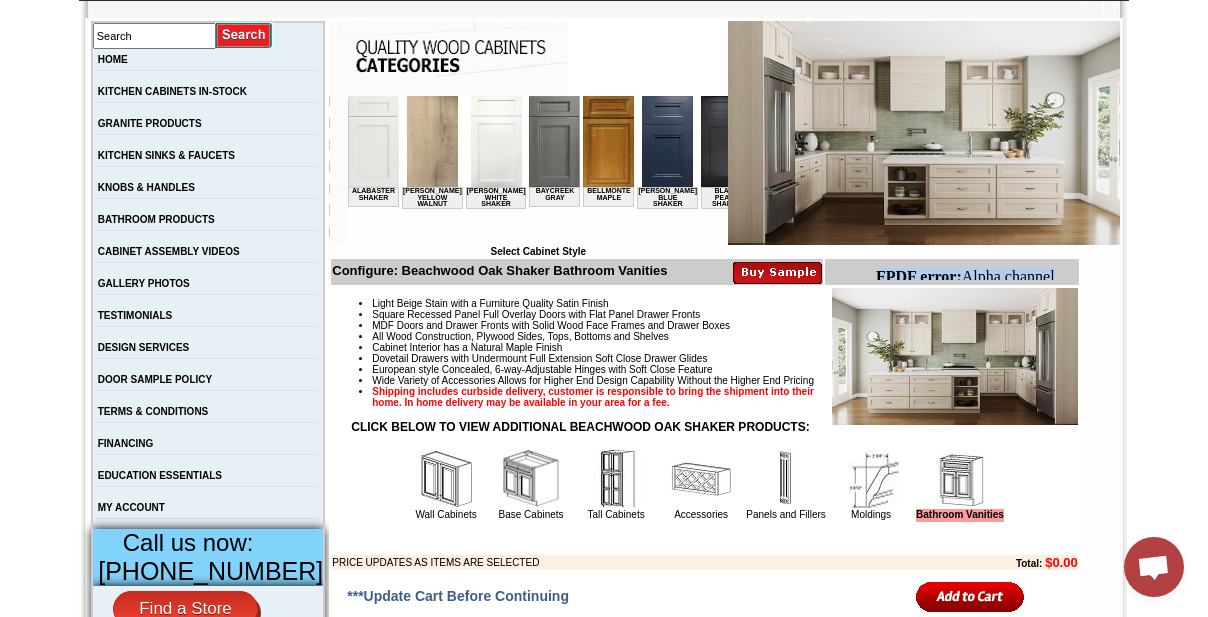 drag, startPoint x: 878, startPoint y: 270, endPoint x: 1058, endPoint y: 276, distance: 180.09998 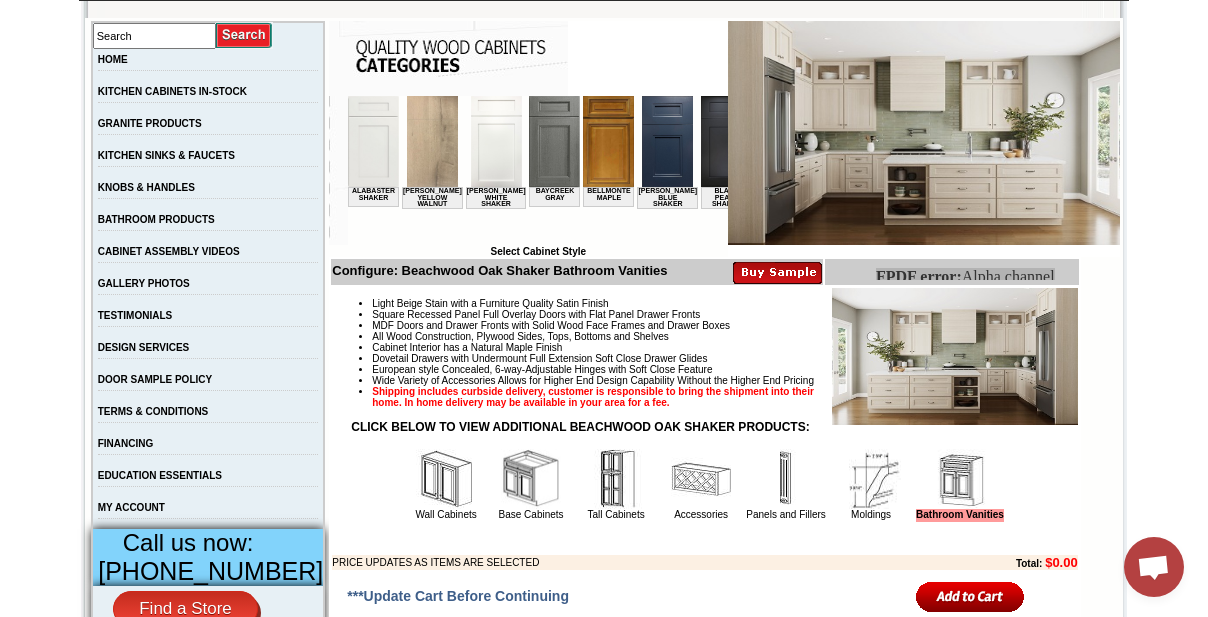 click at bounding box center [955, 356] 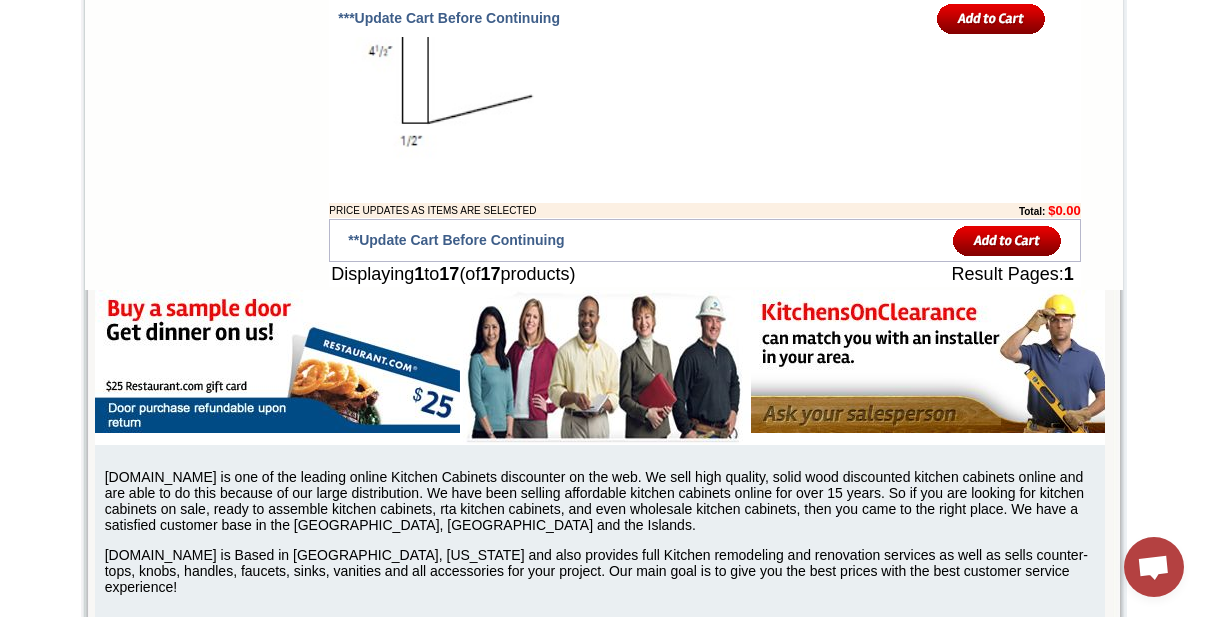 scroll, scrollTop: 3272, scrollLeft: 0, axis: vertical 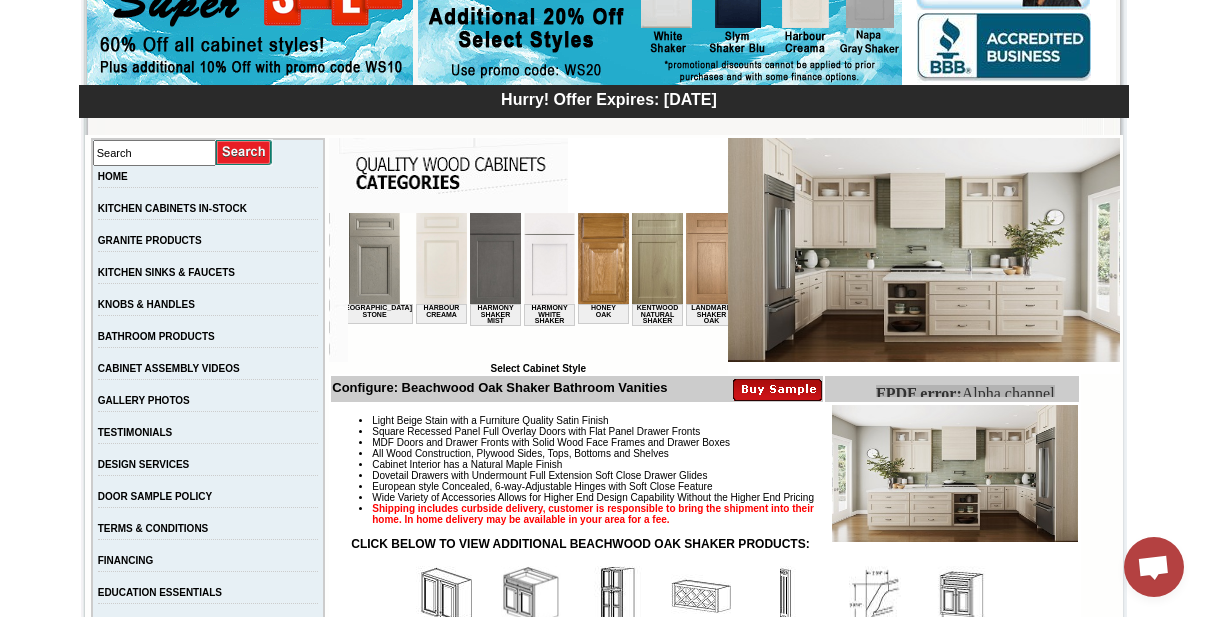 click at bounding box center [549, 258] 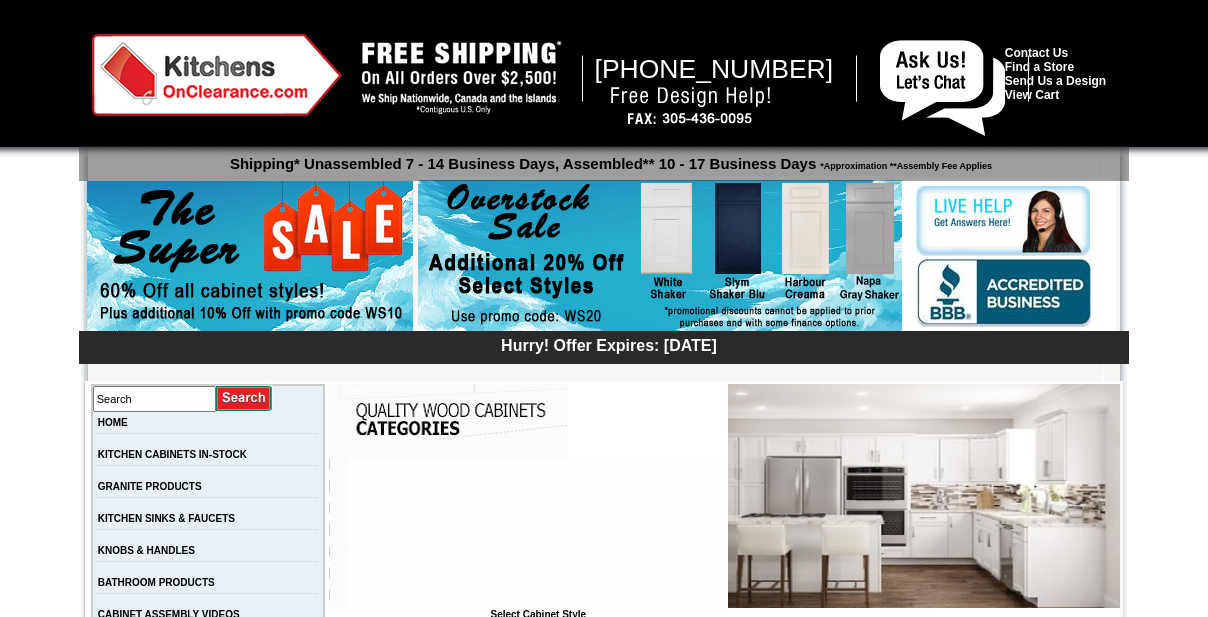 scroll, scrollTop: 363, scrollLeft: 0, axis: vertical 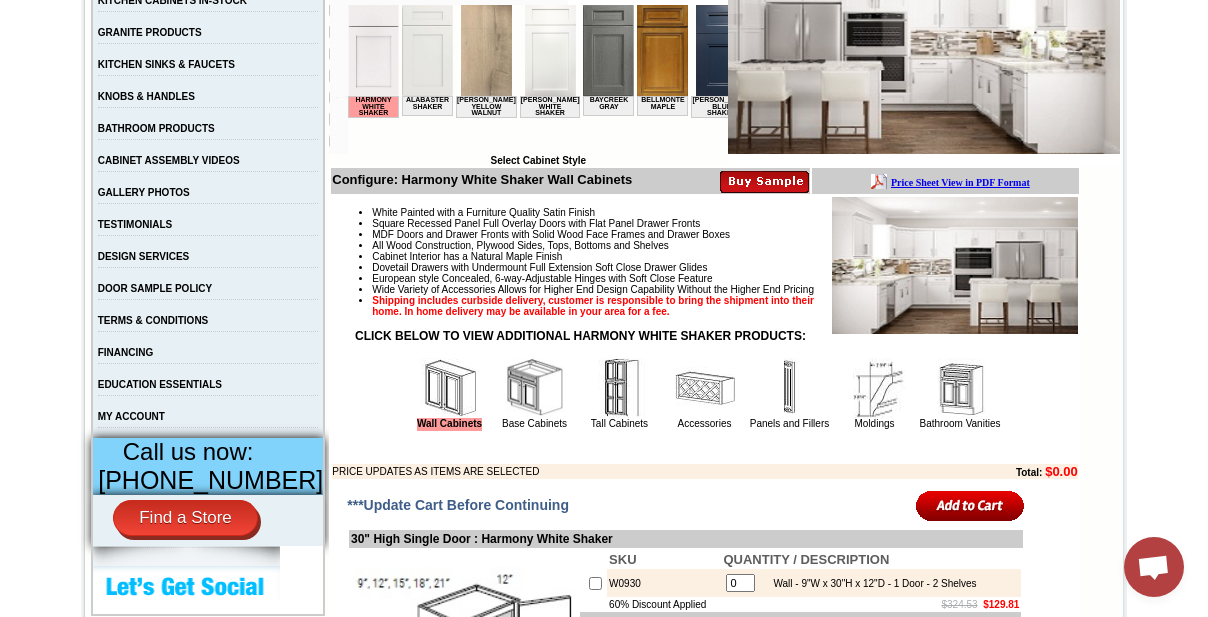 click on "Price Sheet View in PDF Format" at bounding box center (959, 182) 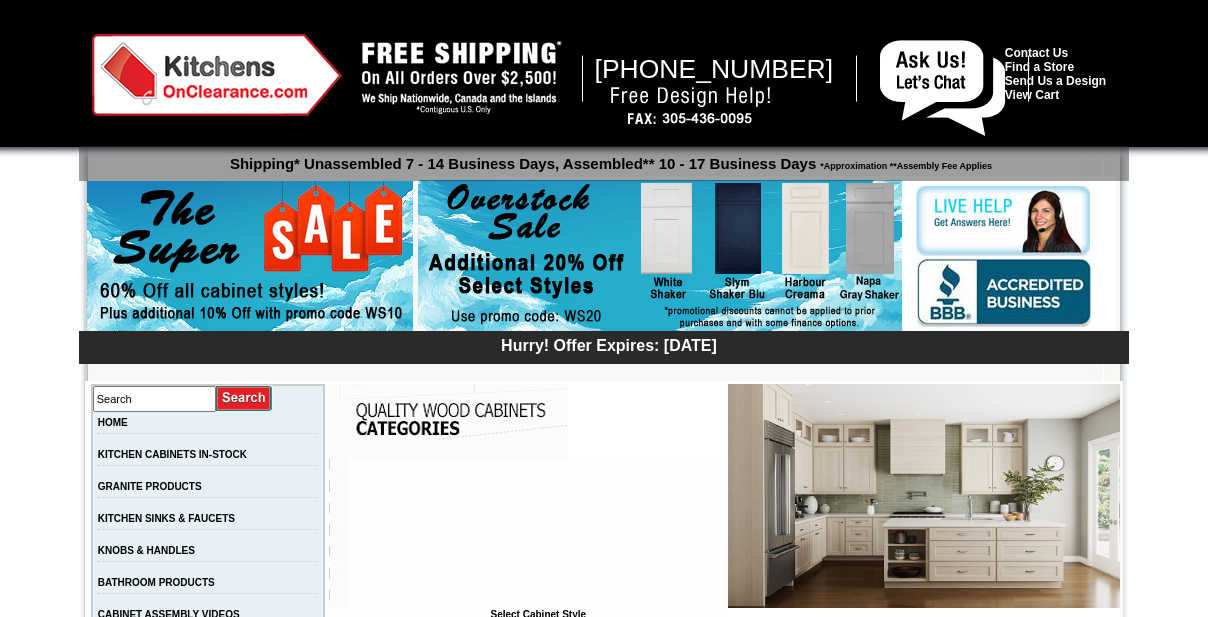 scroll, scrollTop: 246, scrollLeft: 0, axis: vertical 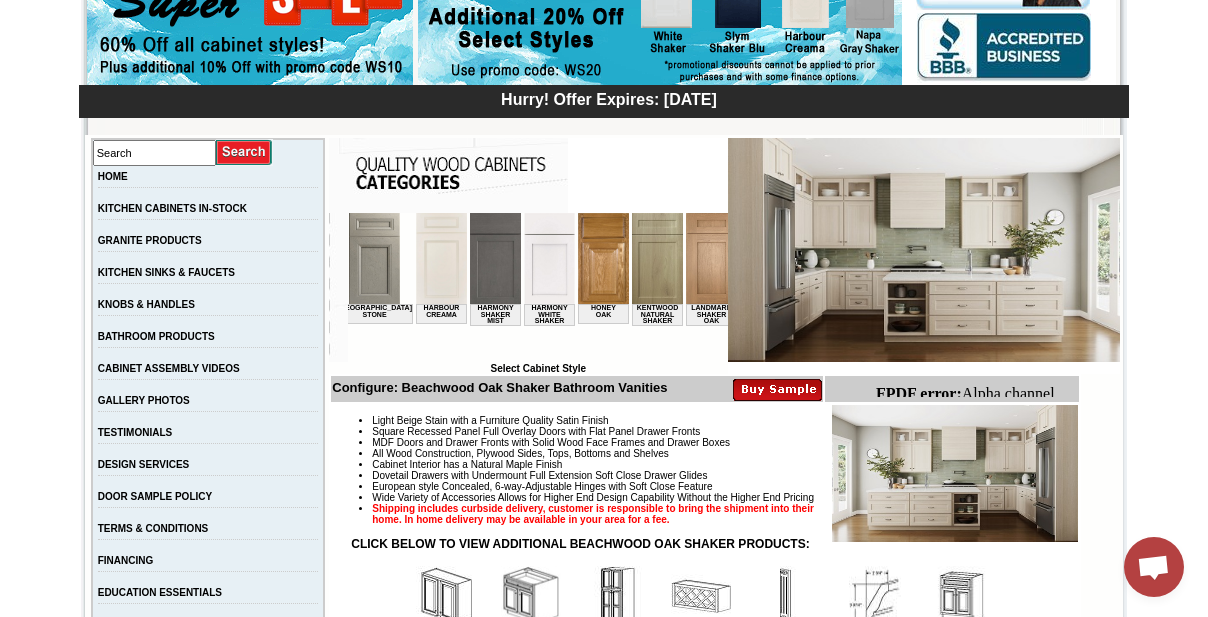 click on "Square Recessed Panel Full Overlay Doors with Flat Panel Drawer Fronts" at bounding box center (724, 431) 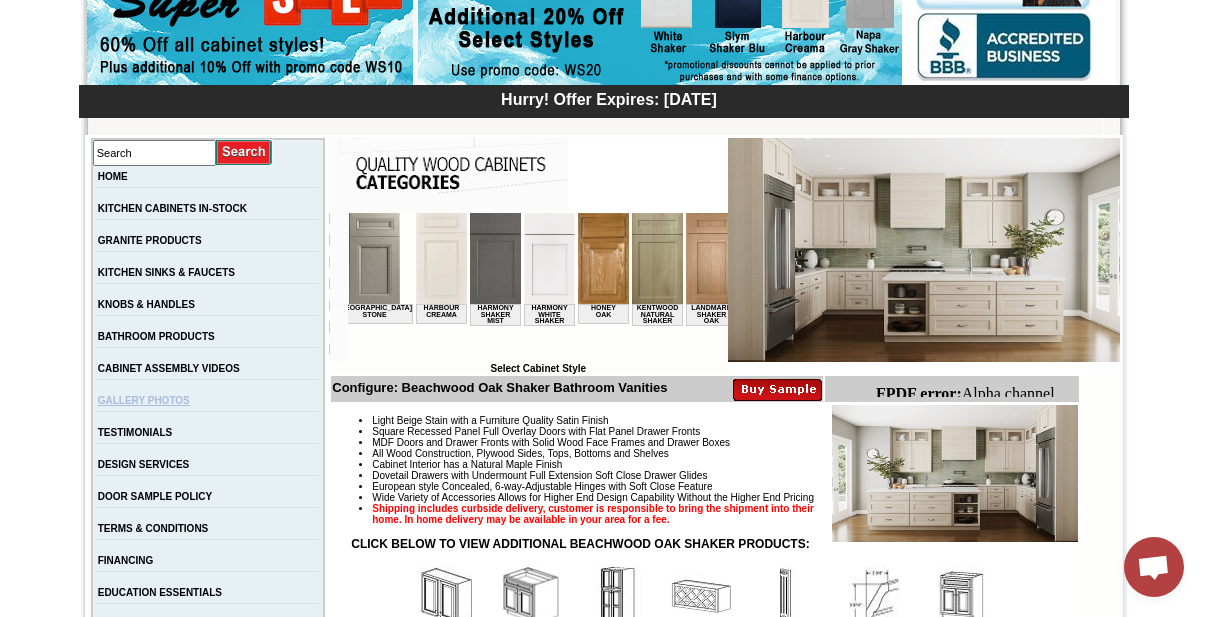 click on "GALLERY PHOTOS" at bounding box center [144, 400] 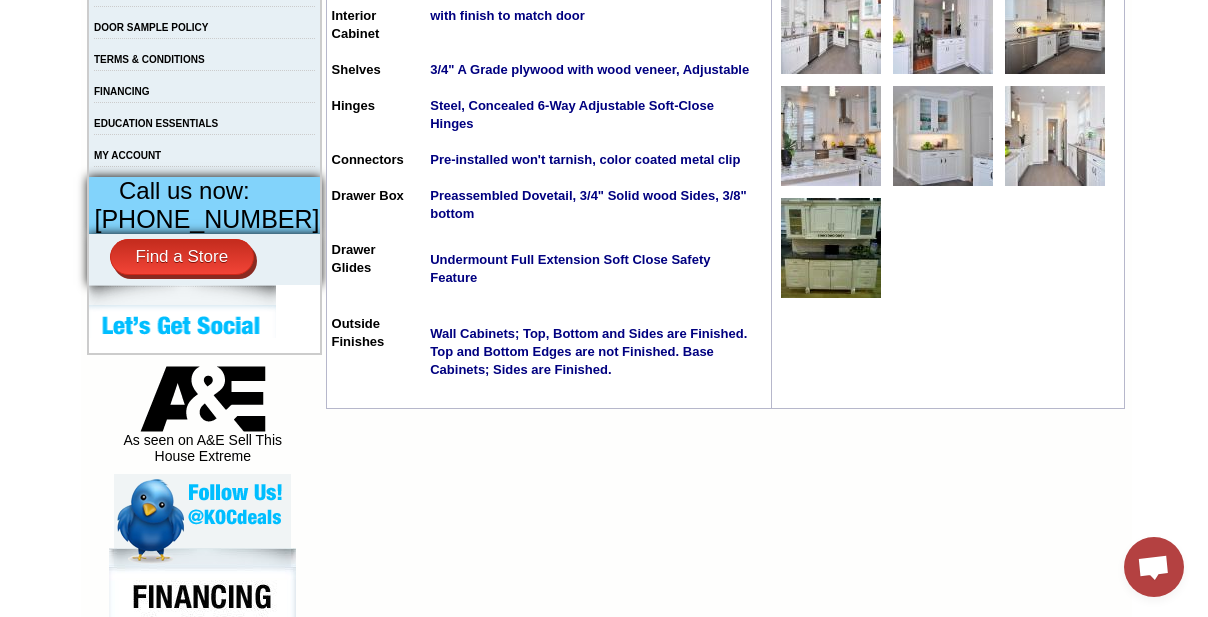 scroll, scrollTop: 727, scrollLeft: 0, axis: vertical 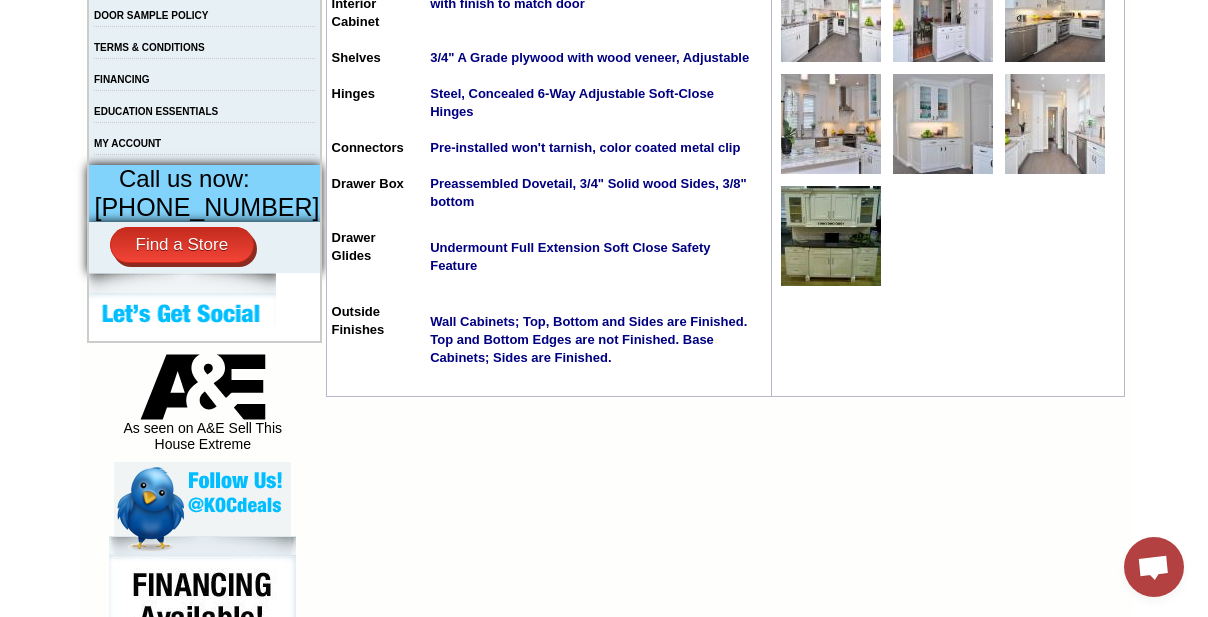 click on "Alabaster Shaker [PERSON_NAME] Yellow Walnut [PERSON_NAME] Shaker Baycreek Gray Bellmonte Maple [PERSON_NAME] Blue Shaker Black Pearl Shaker Black Valley Shaker Blue Aura Shaker Blue Linen Blue Night Blue Royalle Blue Valley Shaker Brentwood Shaker Charlotte Spice Concord Cherry Shaker Cream Valley Shaker Dark Epic Shaker Della Gloss Slate [PERSON_NAME] White [PERSON_NAME] Gloss Ebony Stained Shaker Galvyston Green Shaker Gray Mist Hanover Stone Harbour Creama Harmony Shaker Mist Harmony White Shaker Honey Oak Kentwood Natural Shaker Landmark Shaker Oak Madison Mahogany [GEOGRAPHIC_DATA] [GEOGRAPHIC_DATA] [GEOGRAPHIC_DATA] [GEOGRAPHIC_DATA] [GEOGRAPHIC_DATA] White Maxwell Yellow Oak Merrimac Cinder Monterey Grey Mountain Gray Napa Gray Shaker [PERSON_NAME] Matte Sand [PERSON_NAME] Ocean Matte Oxford White Polished Ivory Rayne Blue Matte Rayne Matte Black Rayne Matte Green Rayne White Matte Salona Sage Seattle Gray Silver Horizon Slym Brown Shaker Slym Shaker Blu Slym Shaker Oak Slym Shaker Sand Slym White Shaker Soho White [PERSON_NAME] Shaker Taupe Linen Shaker" at bounding box center (725, 427) 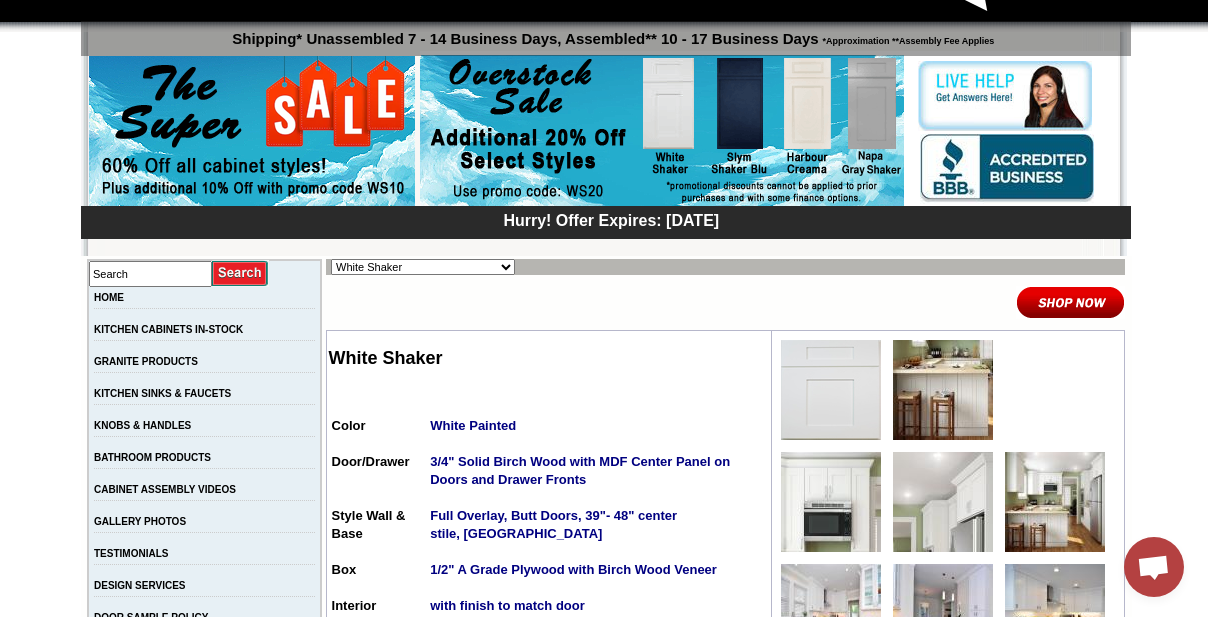 scroll, scrollTop: 90, scrollLeft: 0, axis: vertical 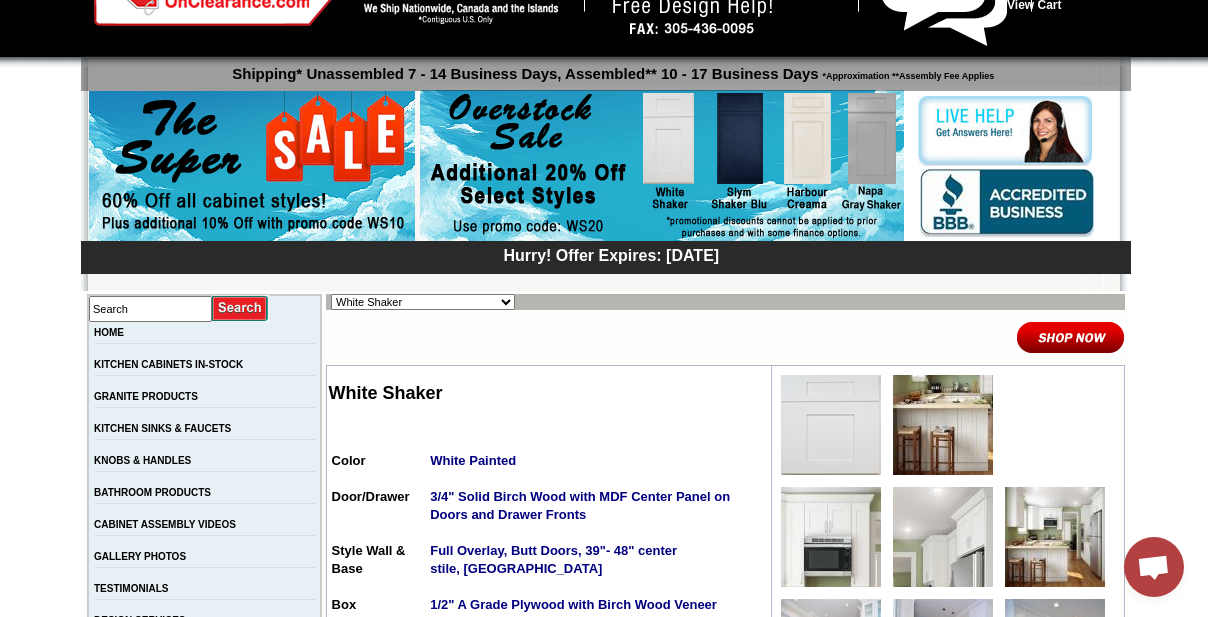 click on "White Shaker" at bounding box center (549, 393) 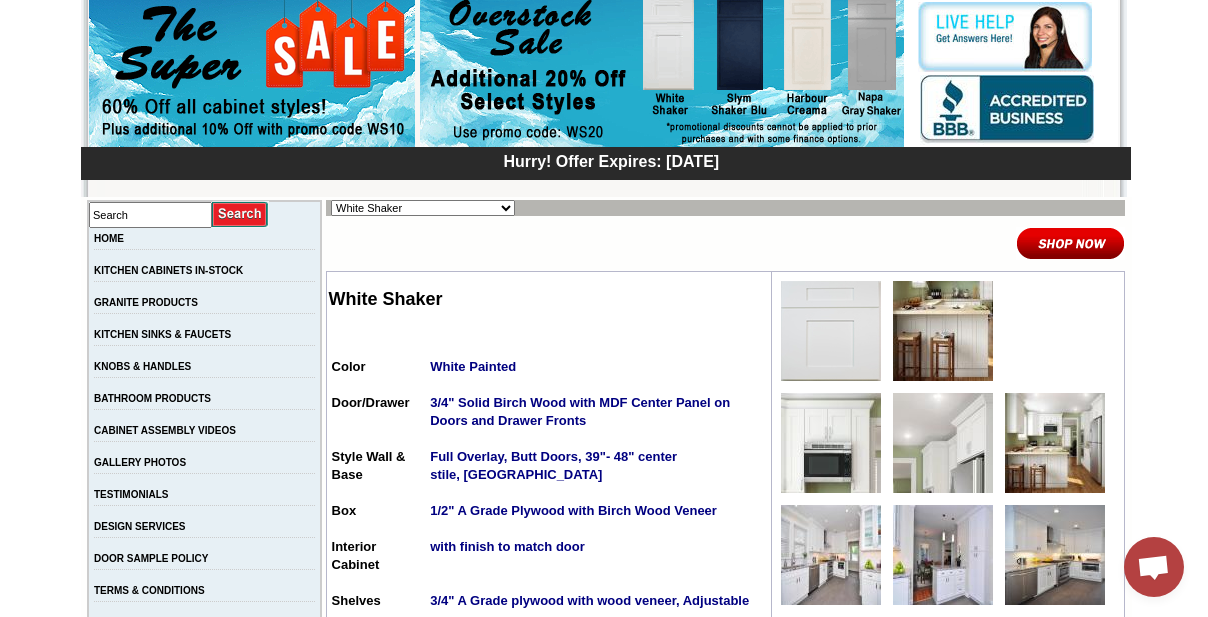 scroll, scrollTop: 181, scrollLeft: 0, axis: vertical 